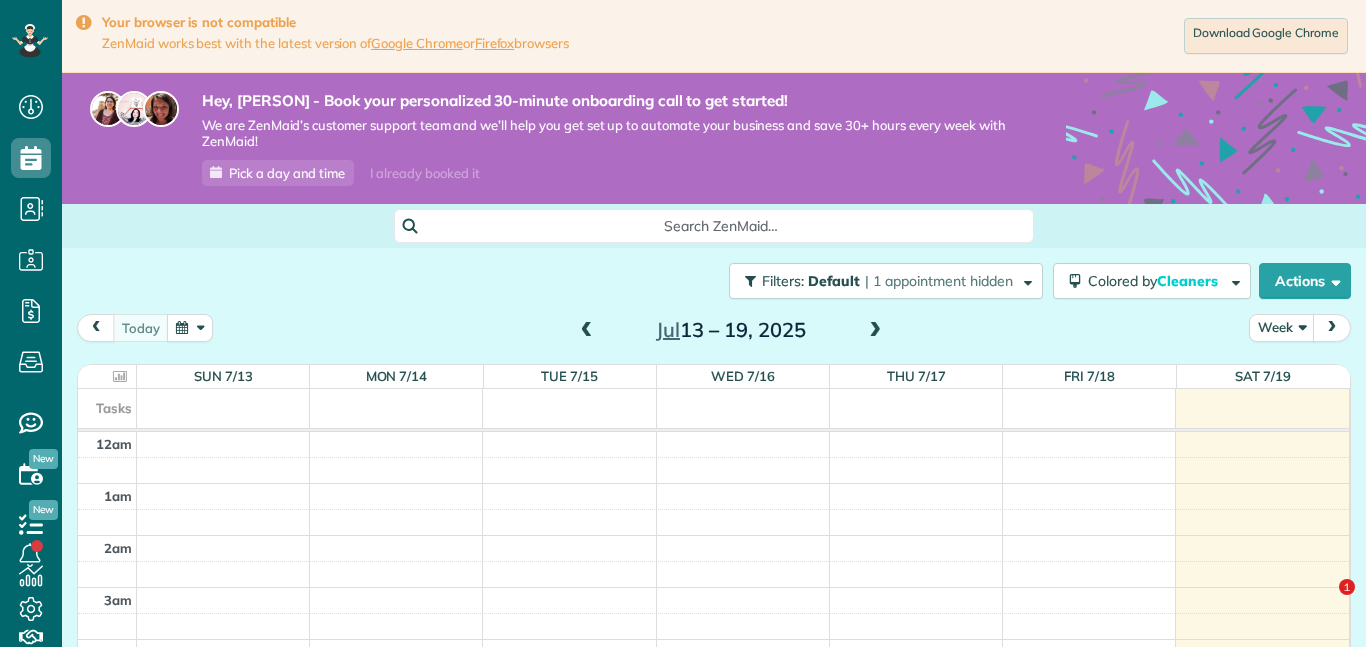 scroll, scrollTop: 0, scrollLeft: 0, axis: both 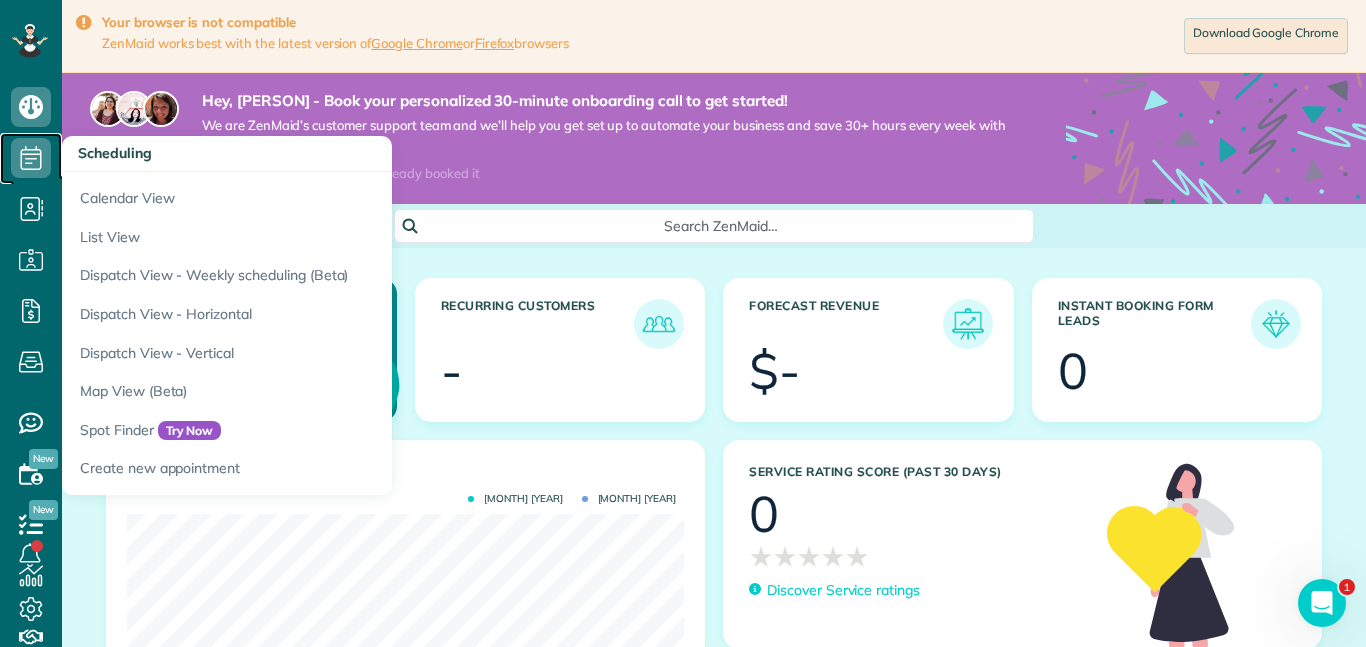 click 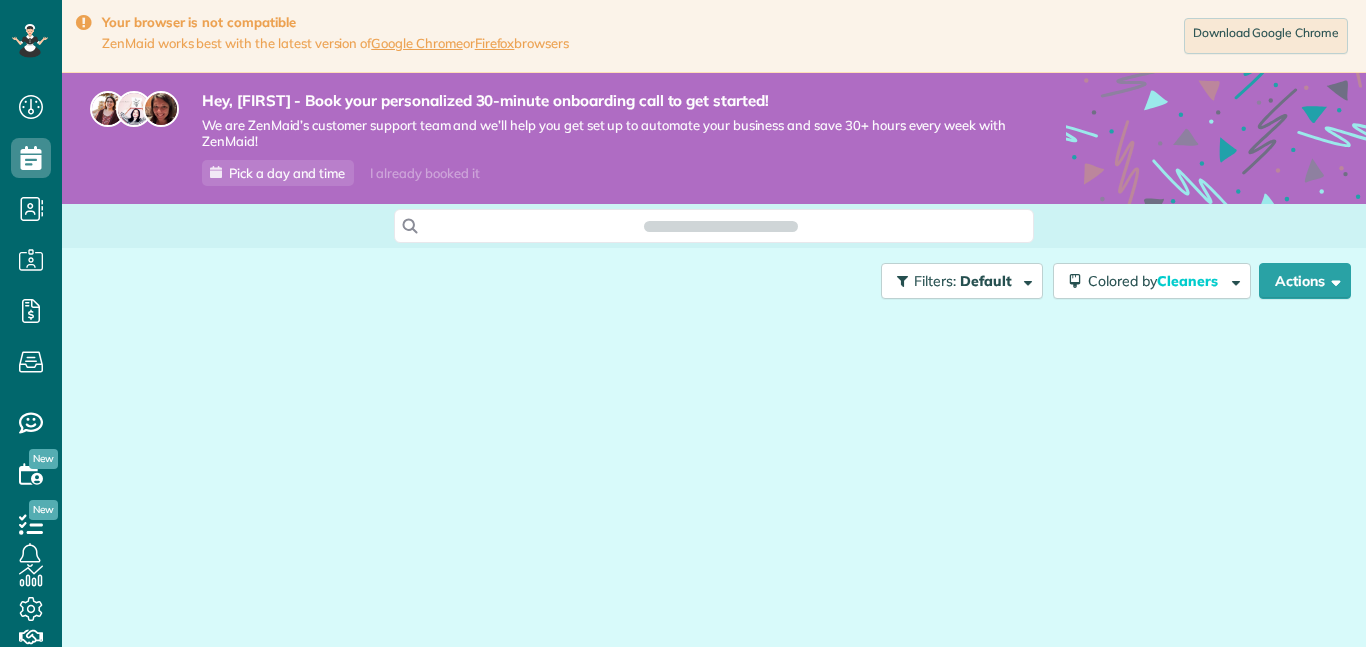 scroll, scrollTop: 0, scrollLeft: 0, axis: both 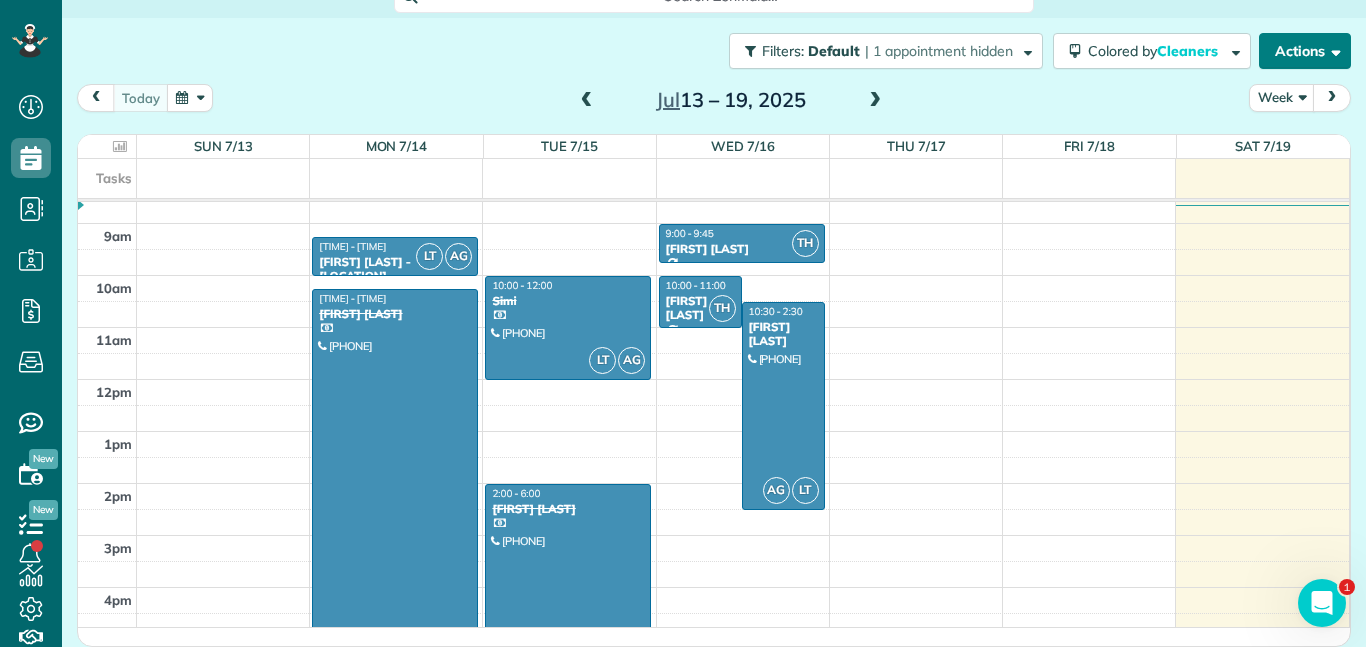 click on "Actions" at bounding box center (1305, 51) 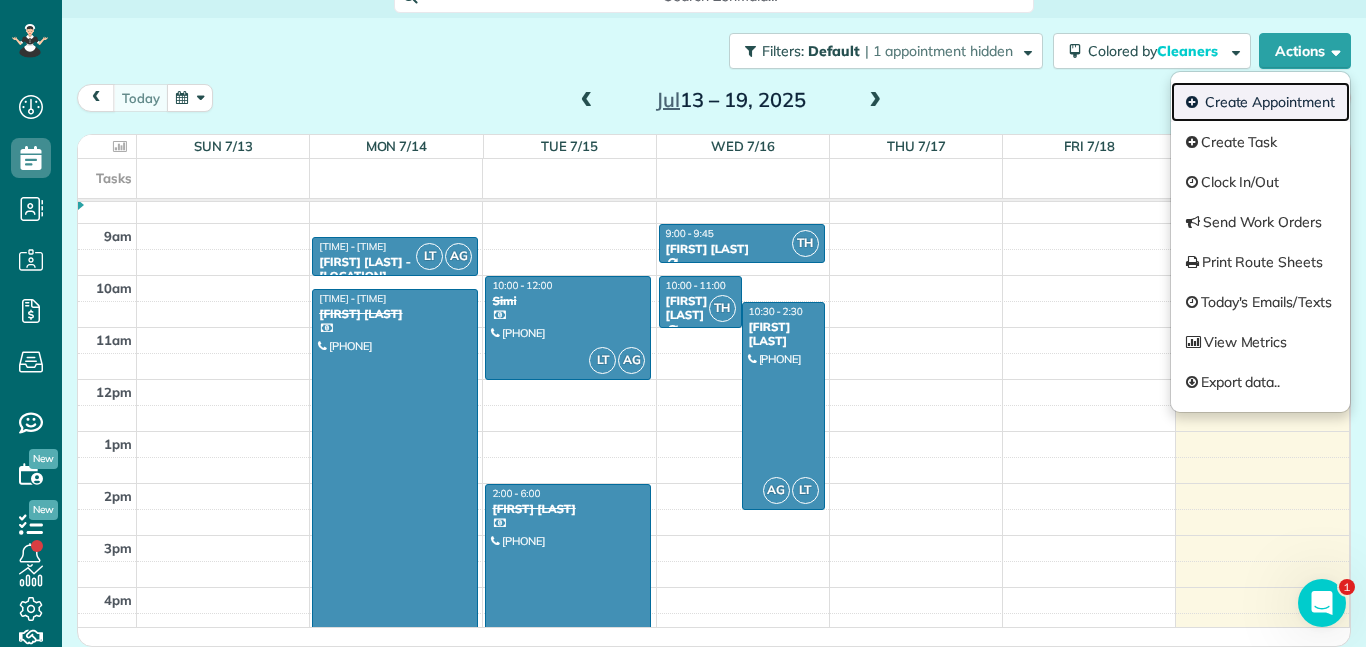 click on "Create Appointment" at bounding box center [1260, 102] 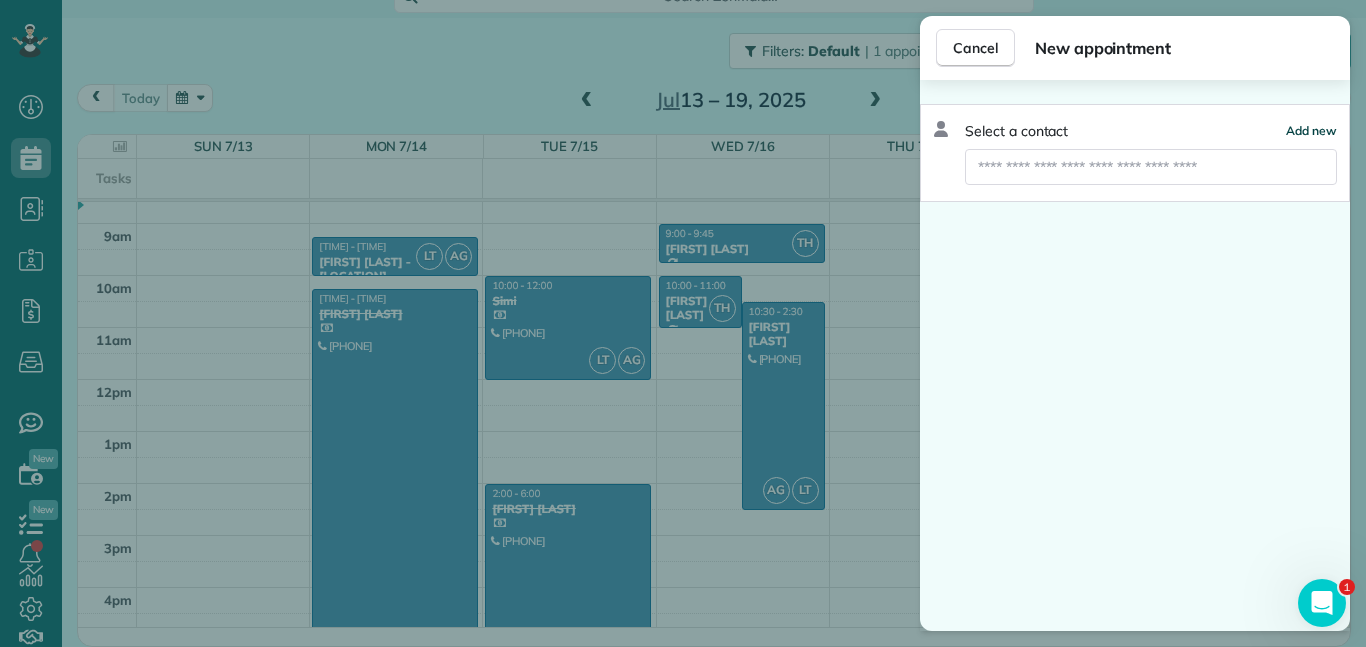 click on "Add new" at bounding box center [1311, 130] 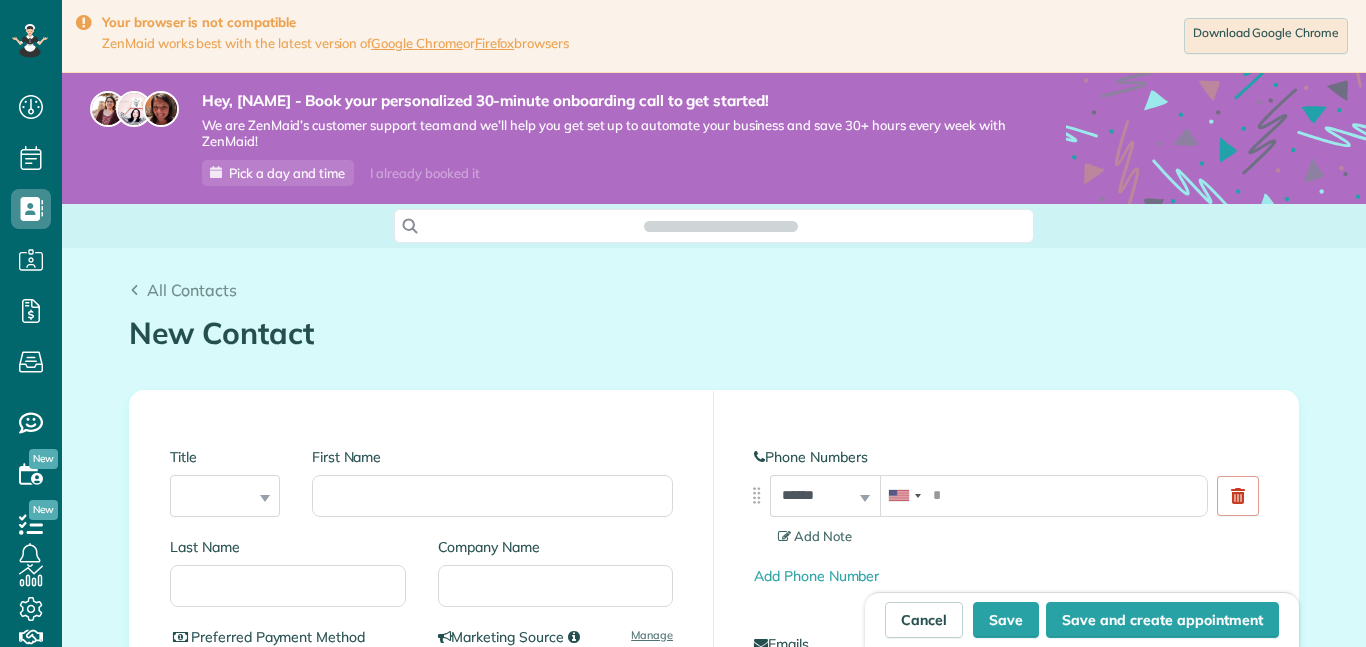 scroll, scrollTop: 0, scrollLeft: 0, axis: both 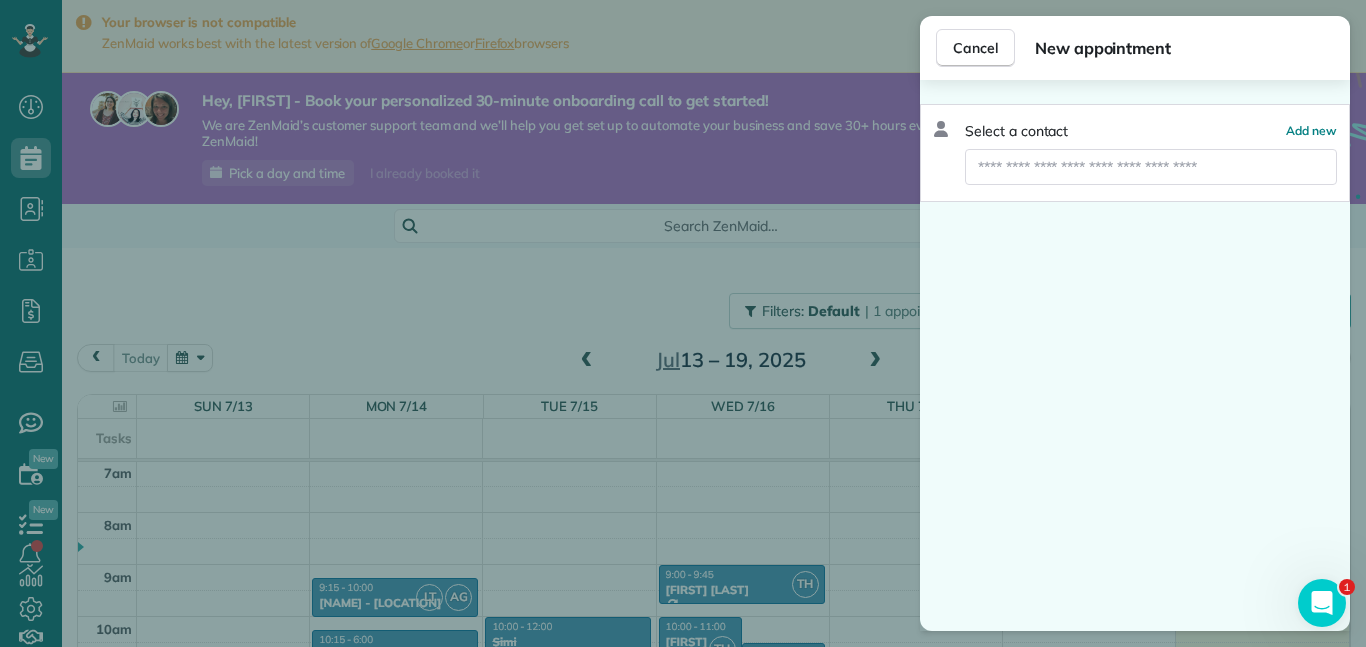 type 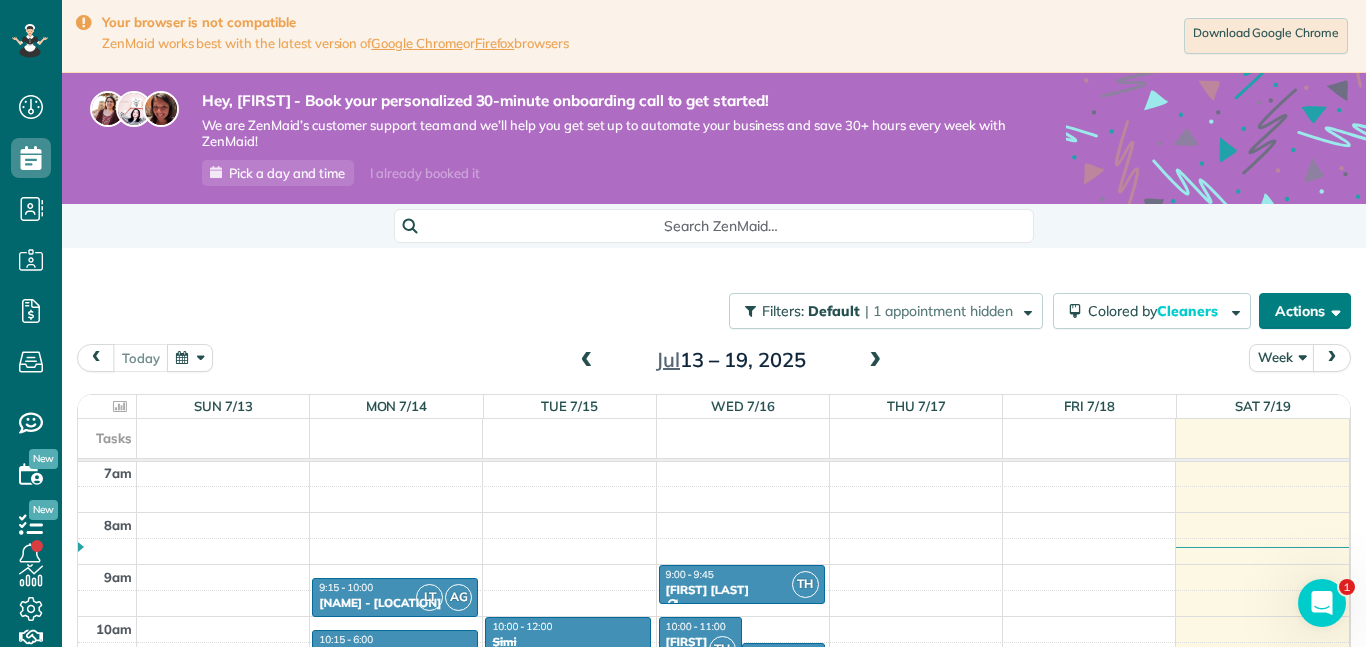 click on "Actions" at bounding box center (1305, 311) 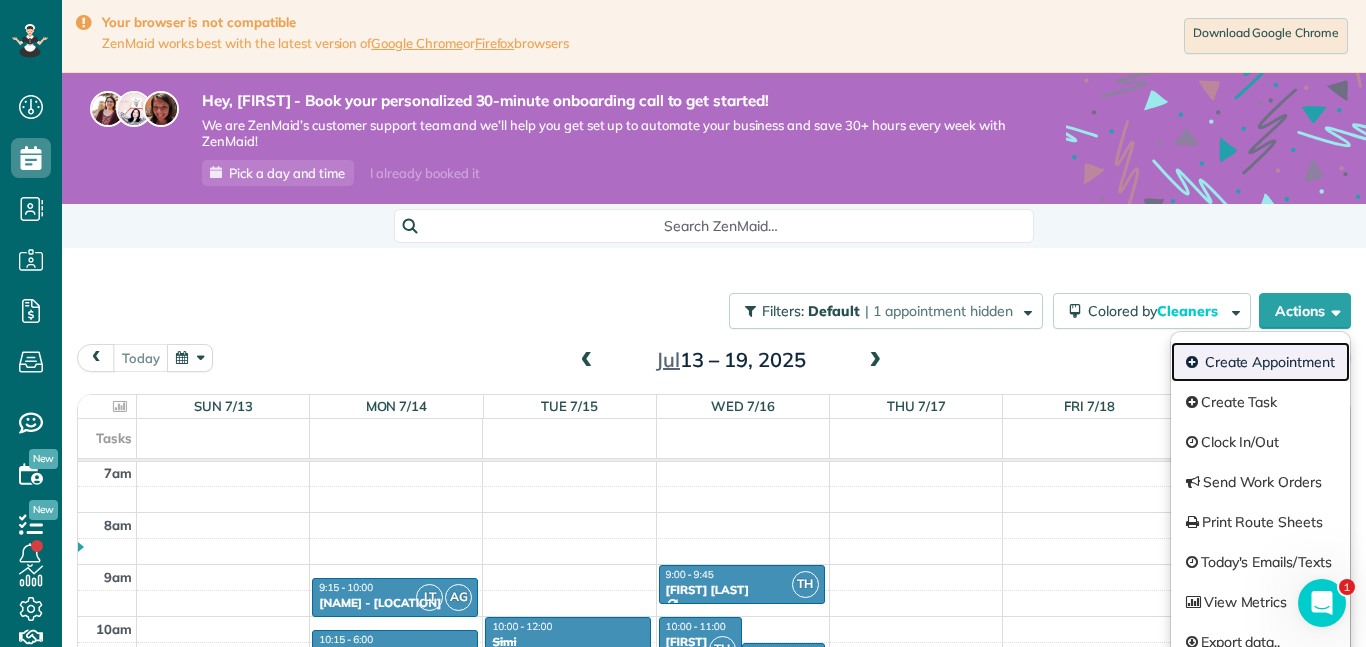 click on "Create Appointment" at bounding box center (1260, 362) 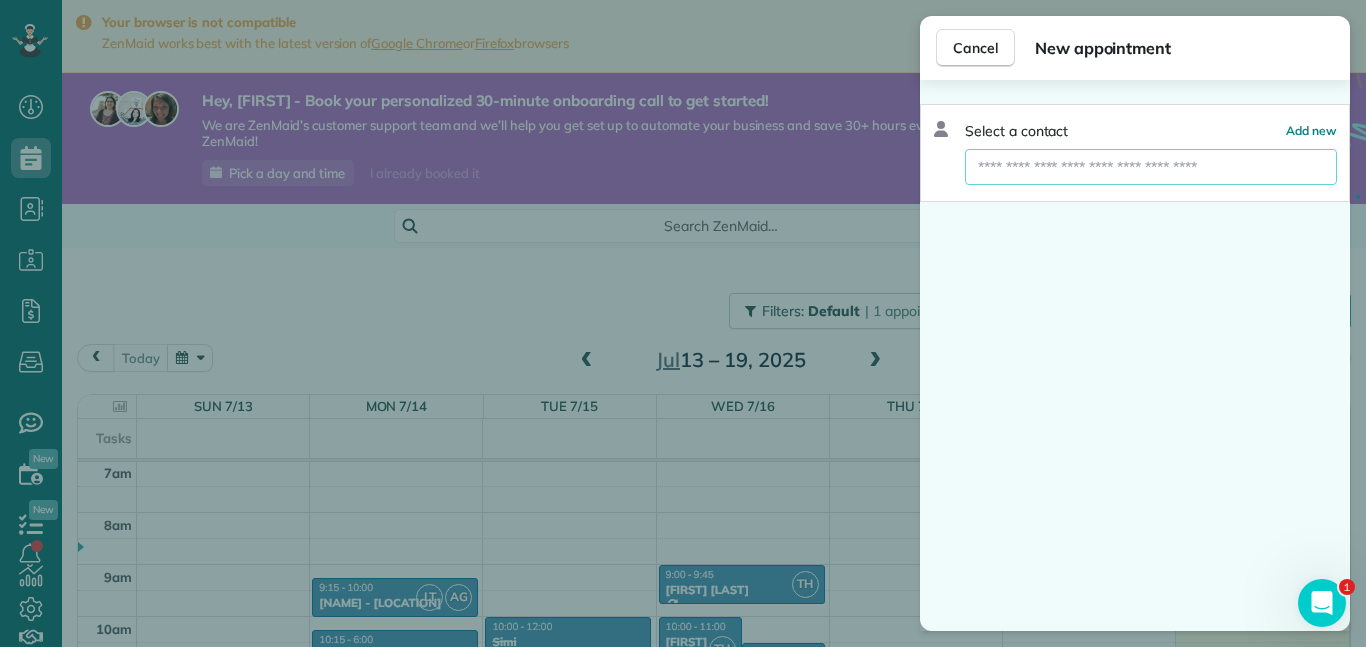 click at bounding box center [1151, 167] 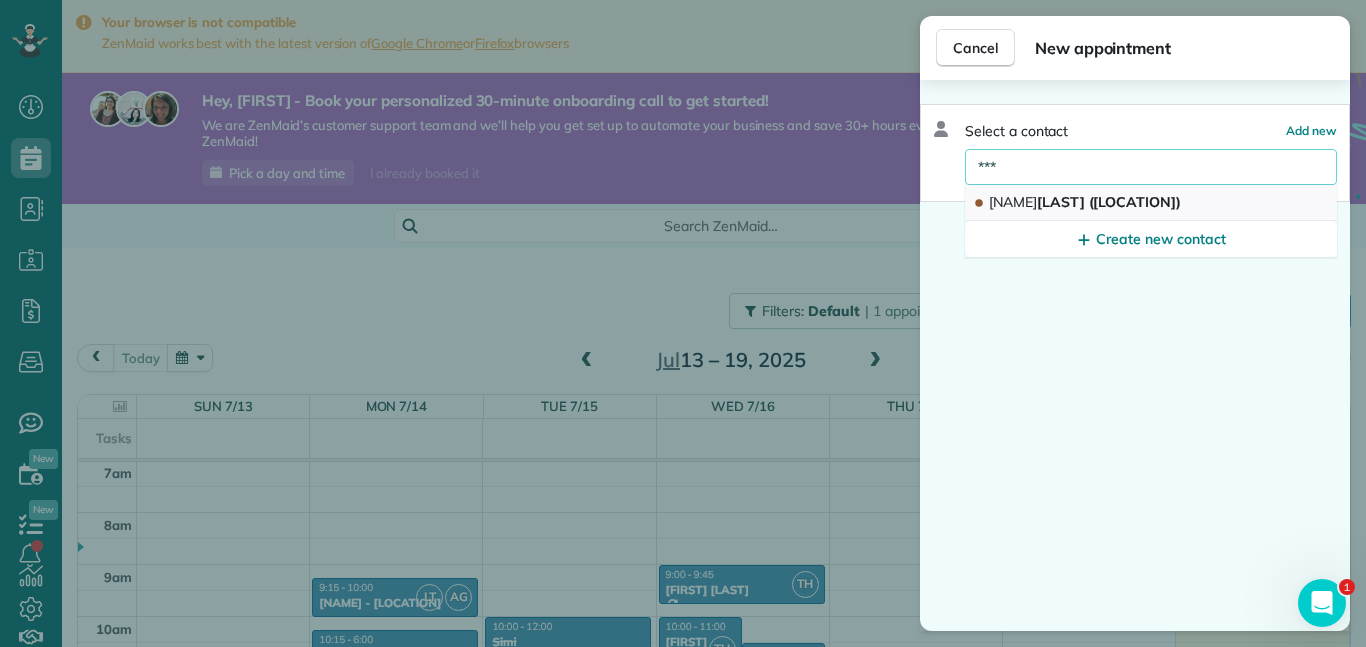 type on "***" 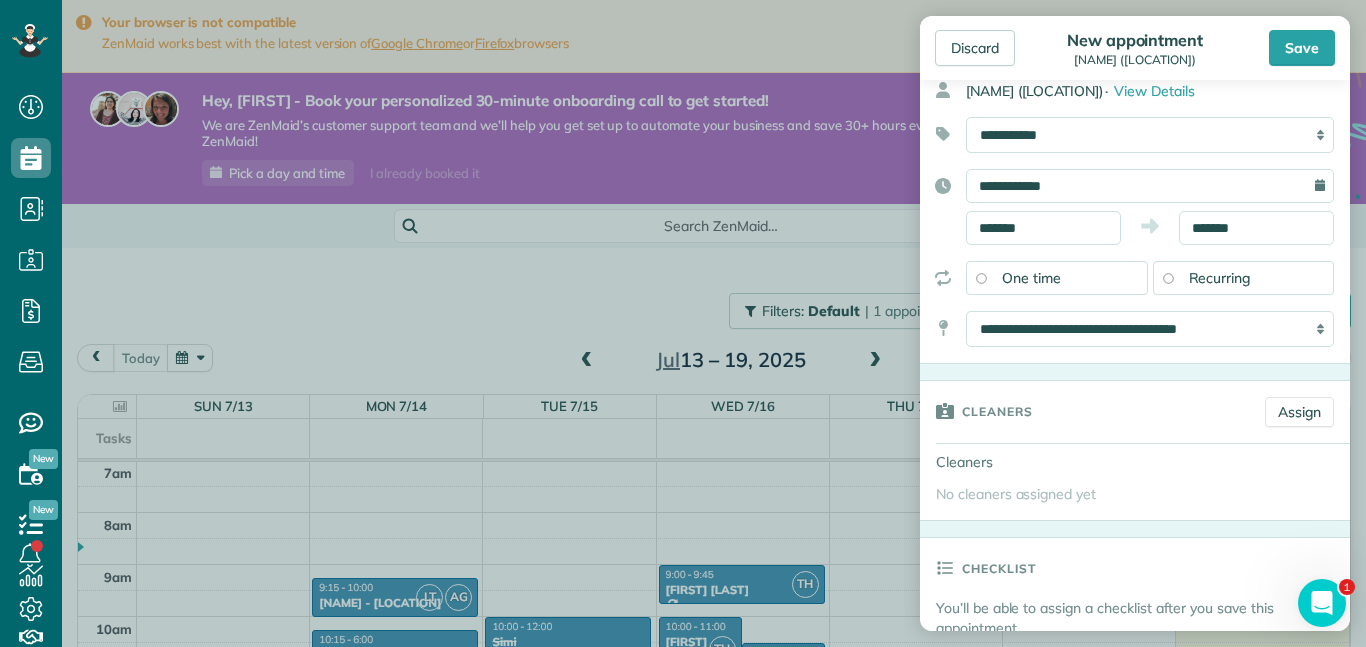 scroll, scrollTop: 89, scrollLeft: 0, axis: vertical 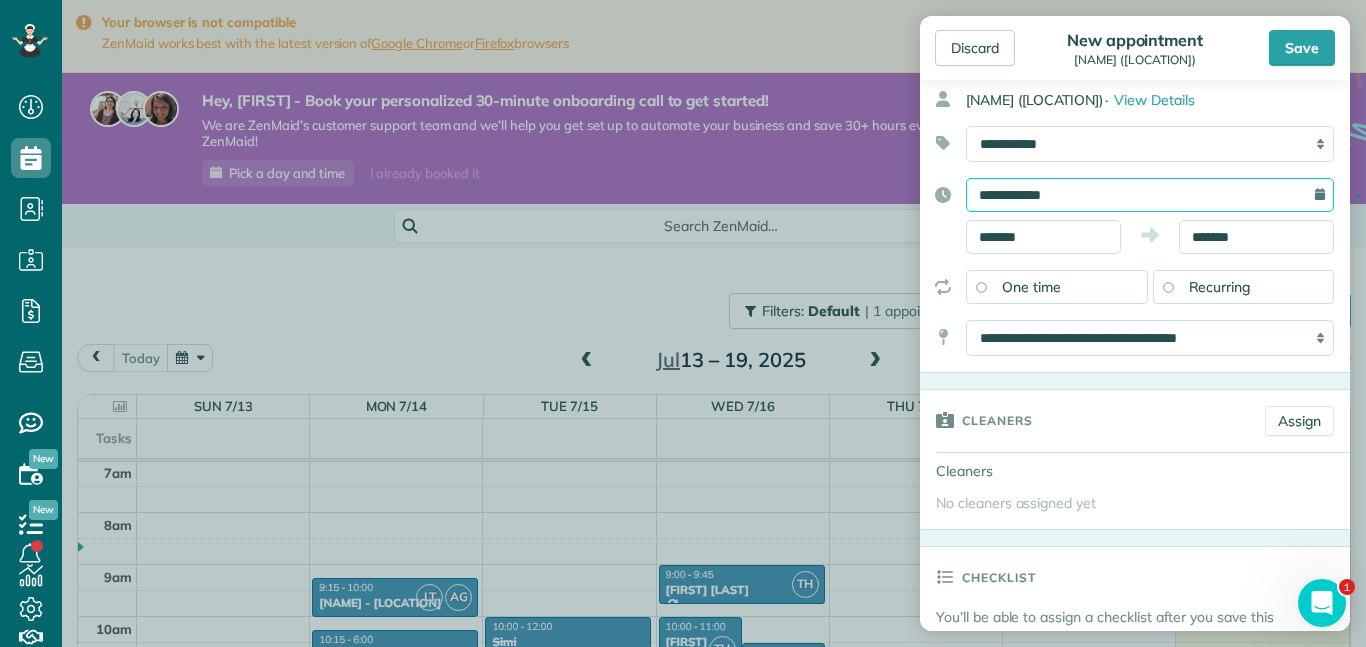 click on "**********" at bounding box center [1150, 195] 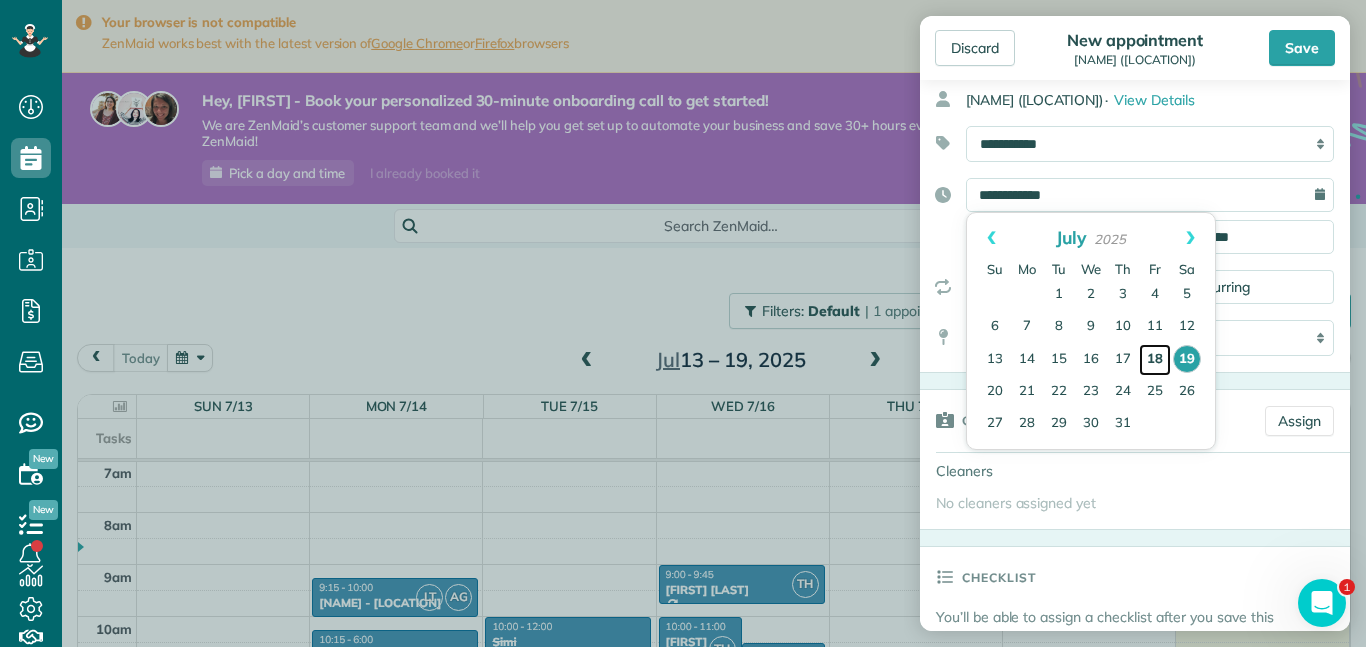 click on "18" at bounding box center (1155, 360) 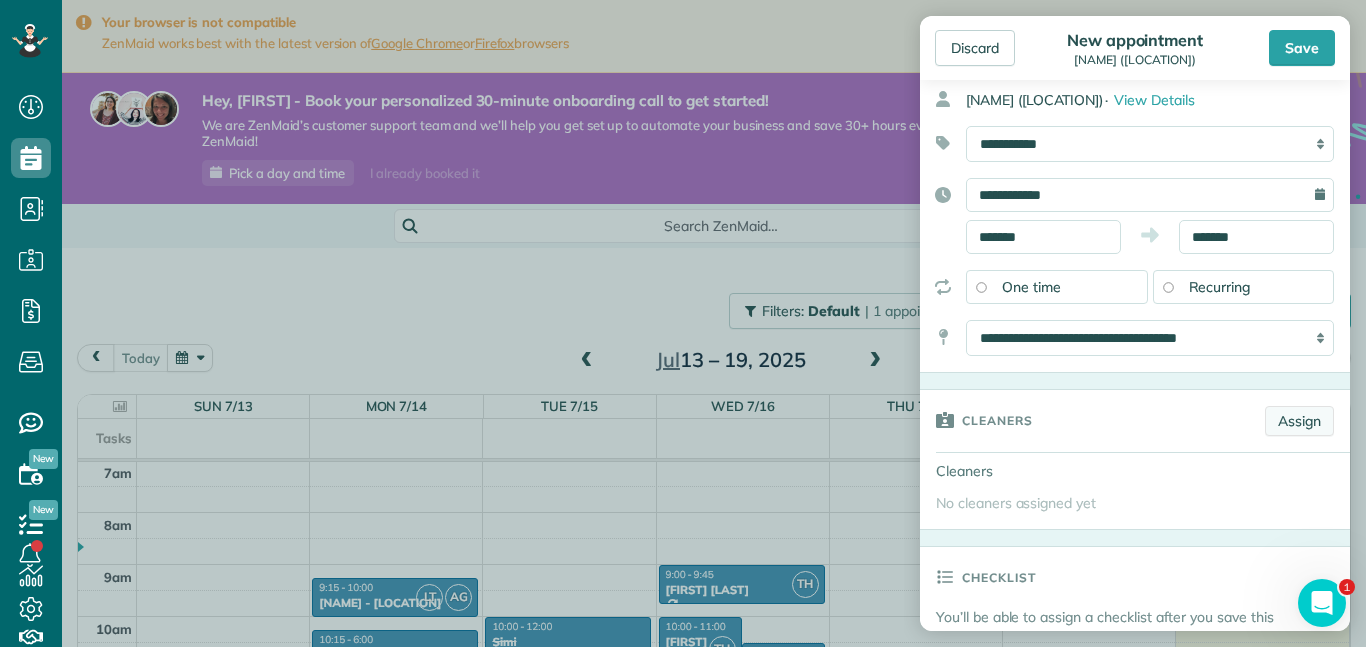 click on "Assign" at bounding box center (1299, 421) 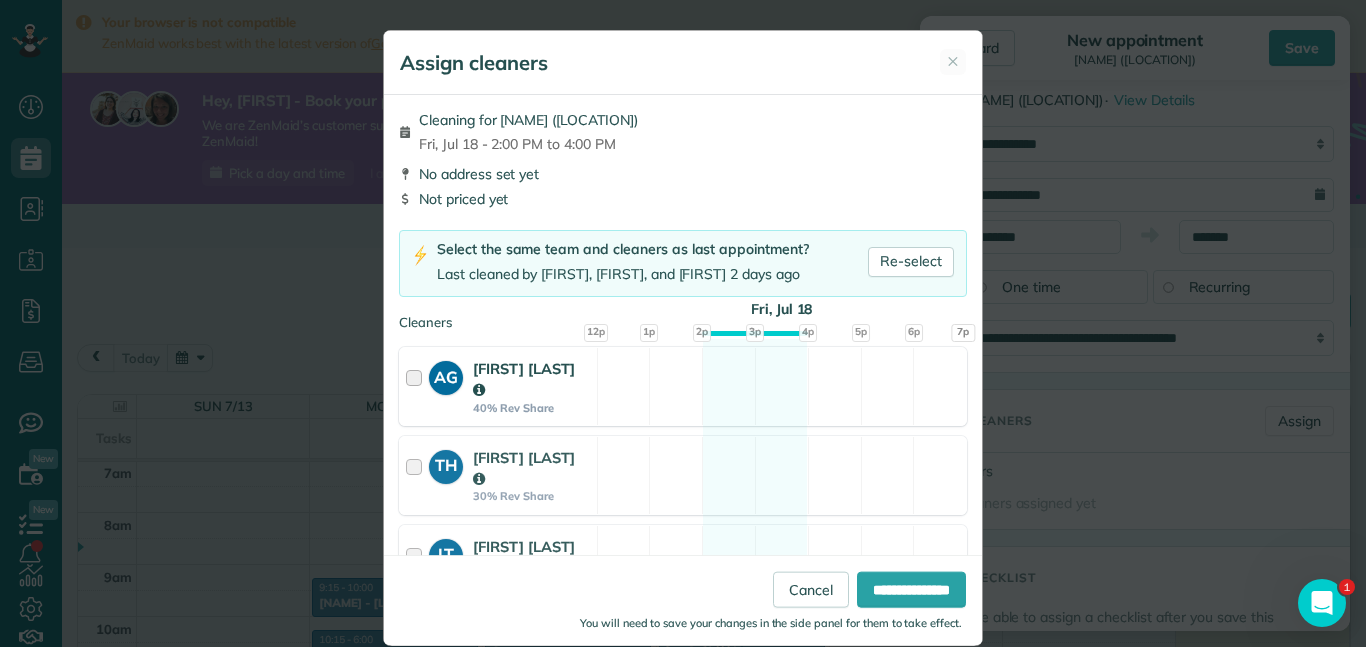 click at bounding box center [417, 386] 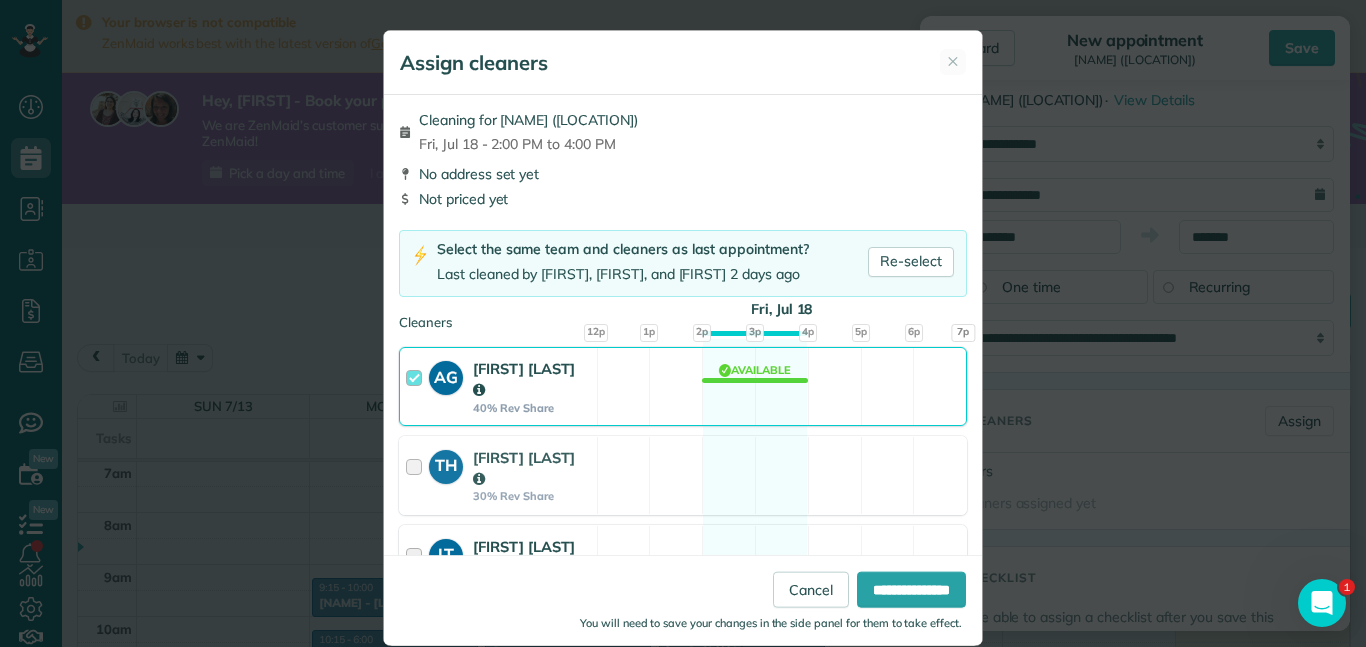 click at bounding box center (417, 564) 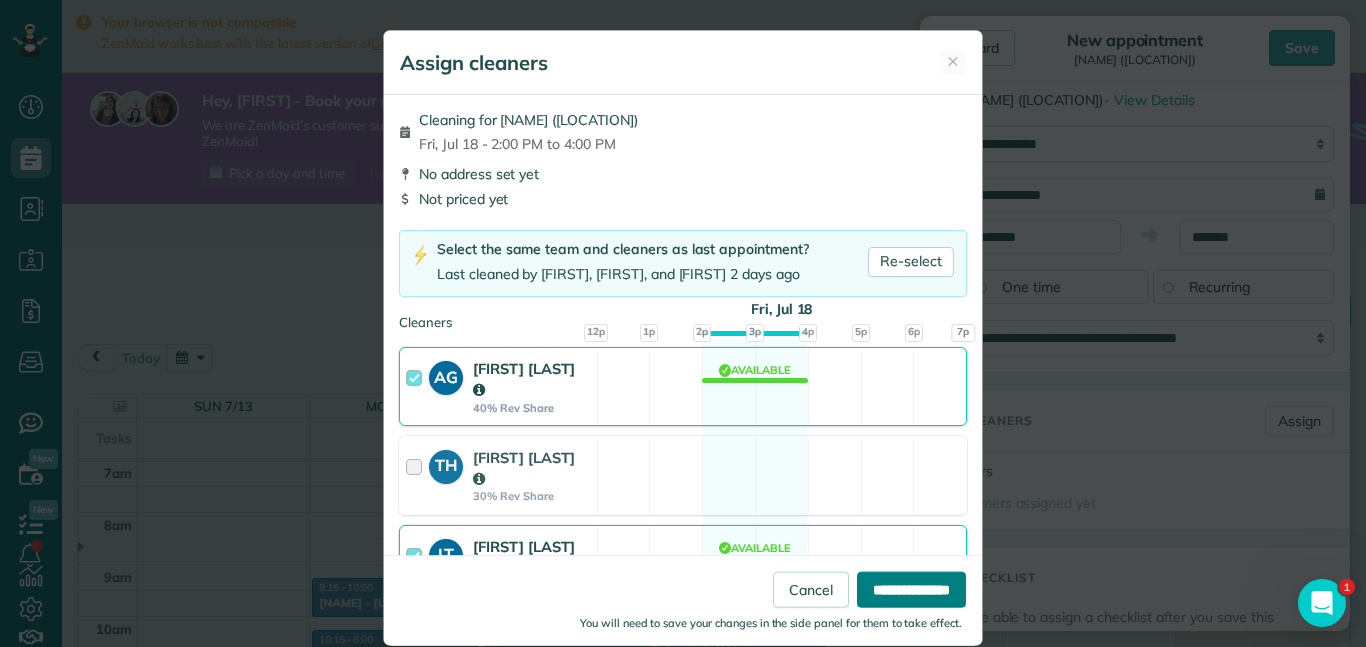 click on "**********" at bounding box center (911, 590) 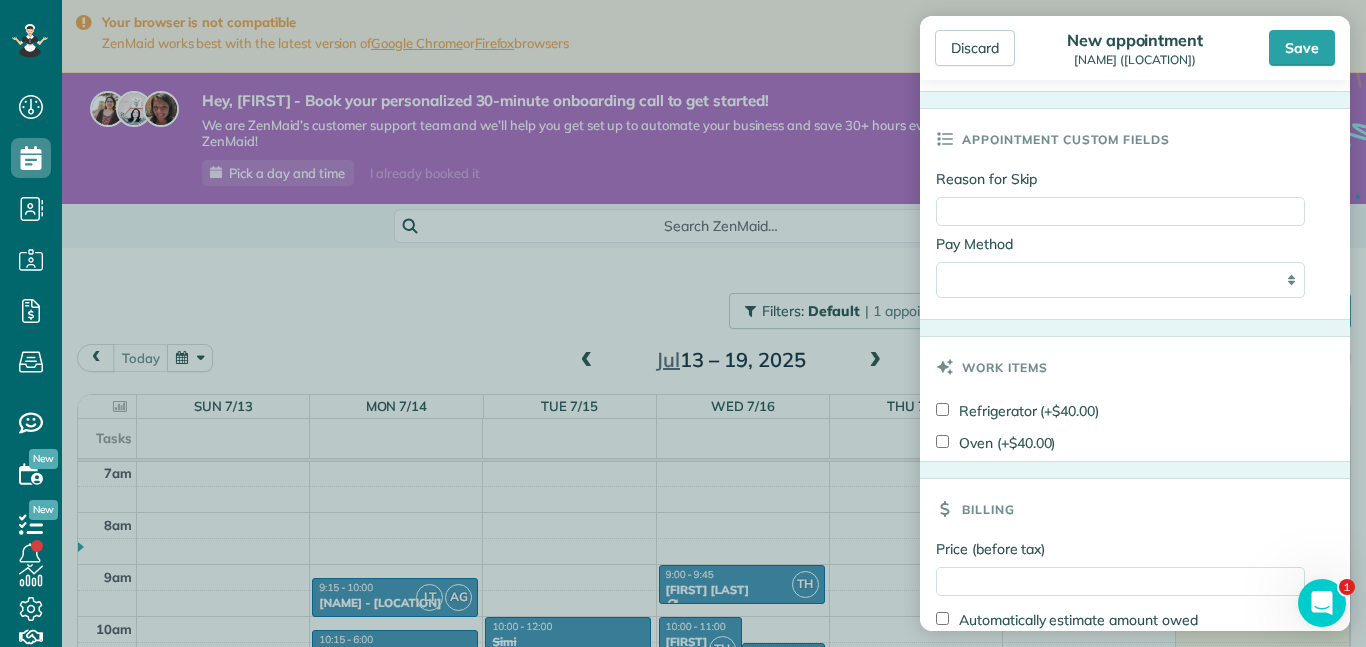 scroll, scrollTop: 1159, scrollLeft: 0, axis: vertical 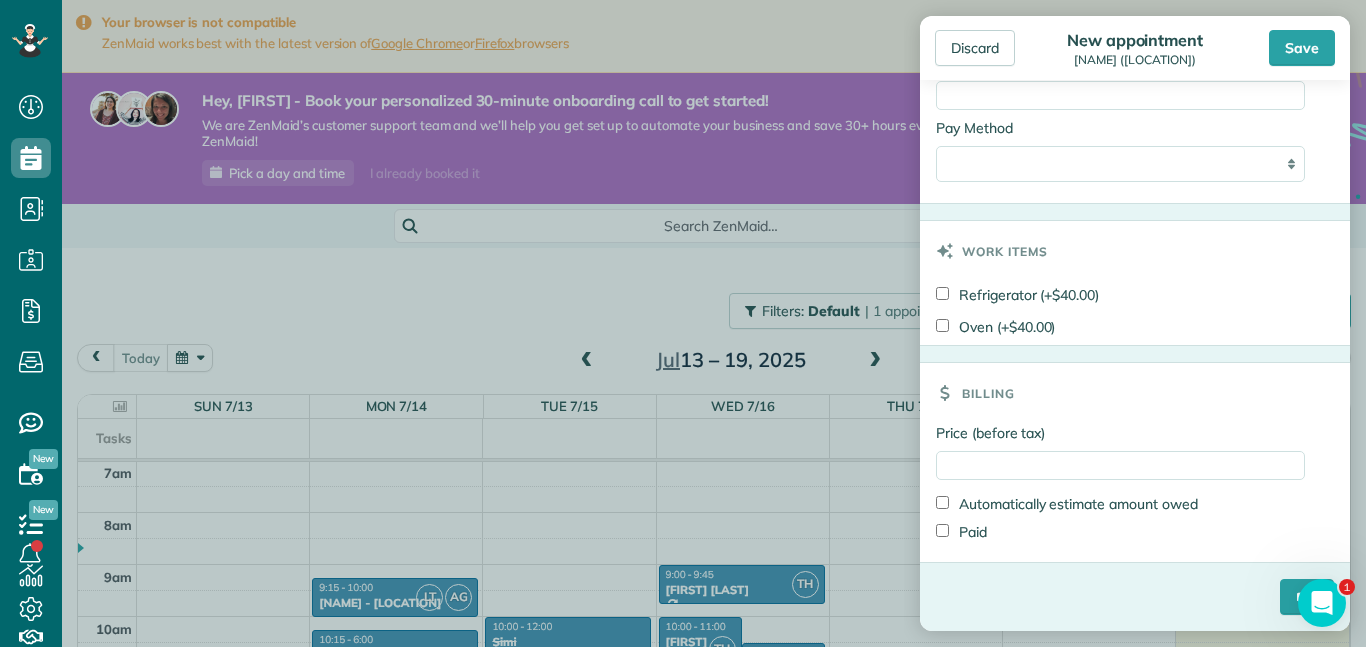 click on "Price (before tax)
Automatically estimate amount owed
Paid" at bounding box center [1135, 492] 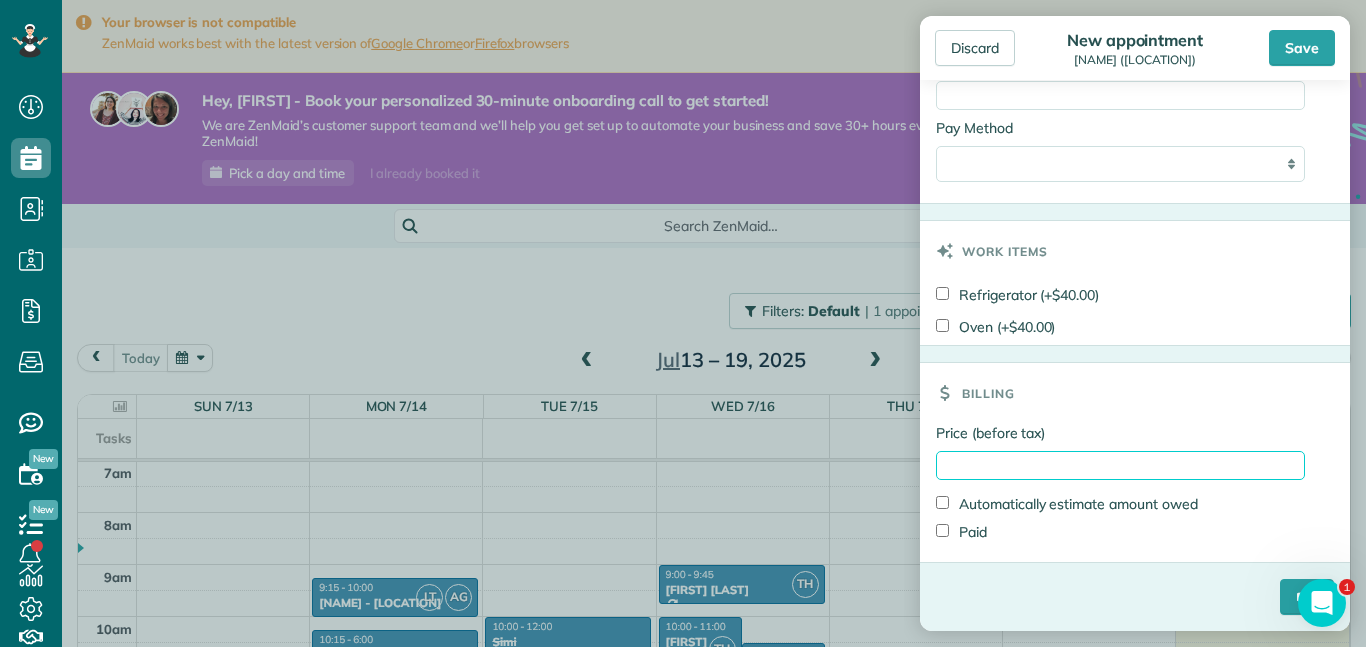 click on "Price (before tax)" at bounding box center [1120, 465] 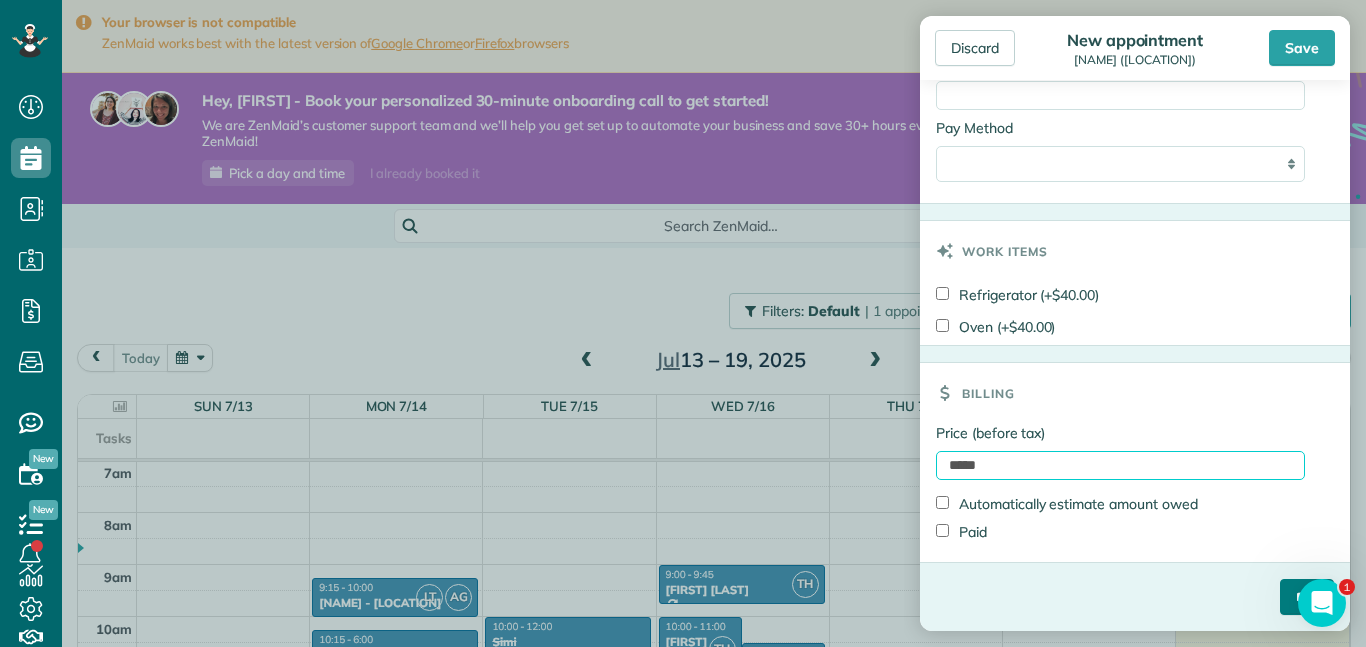 type on "*****" 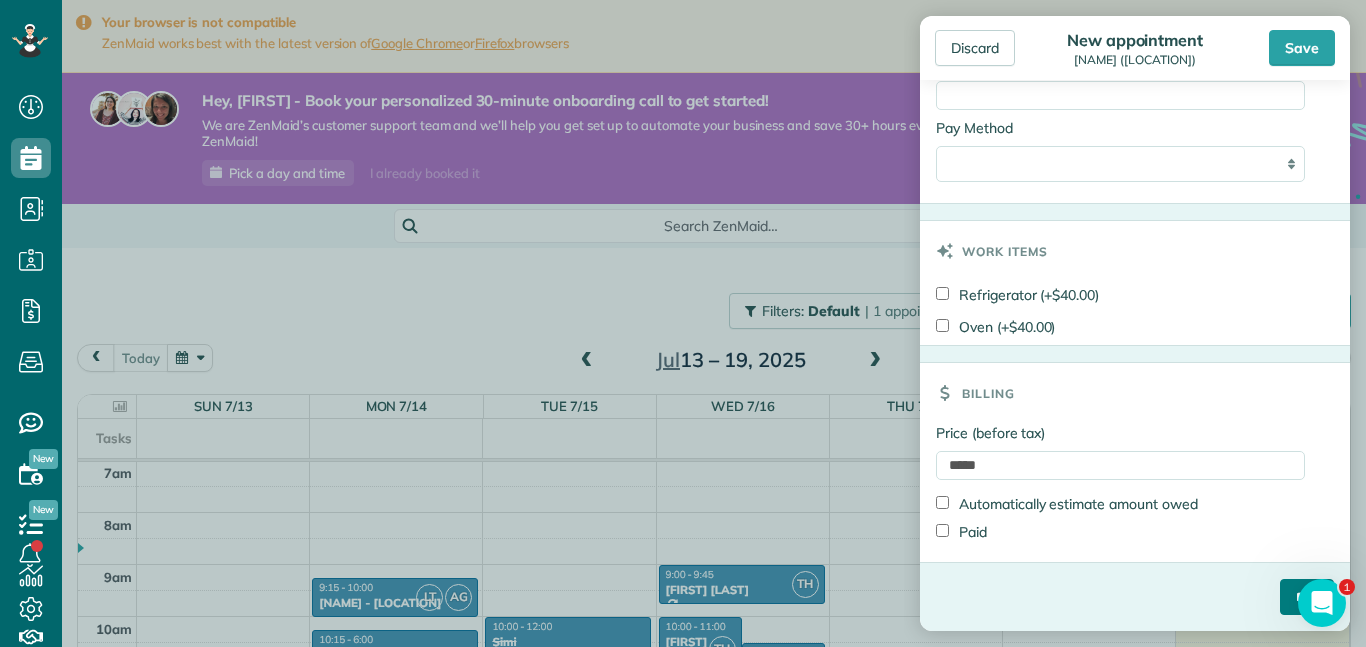 click on "****" at bounding box center [1307, 597] 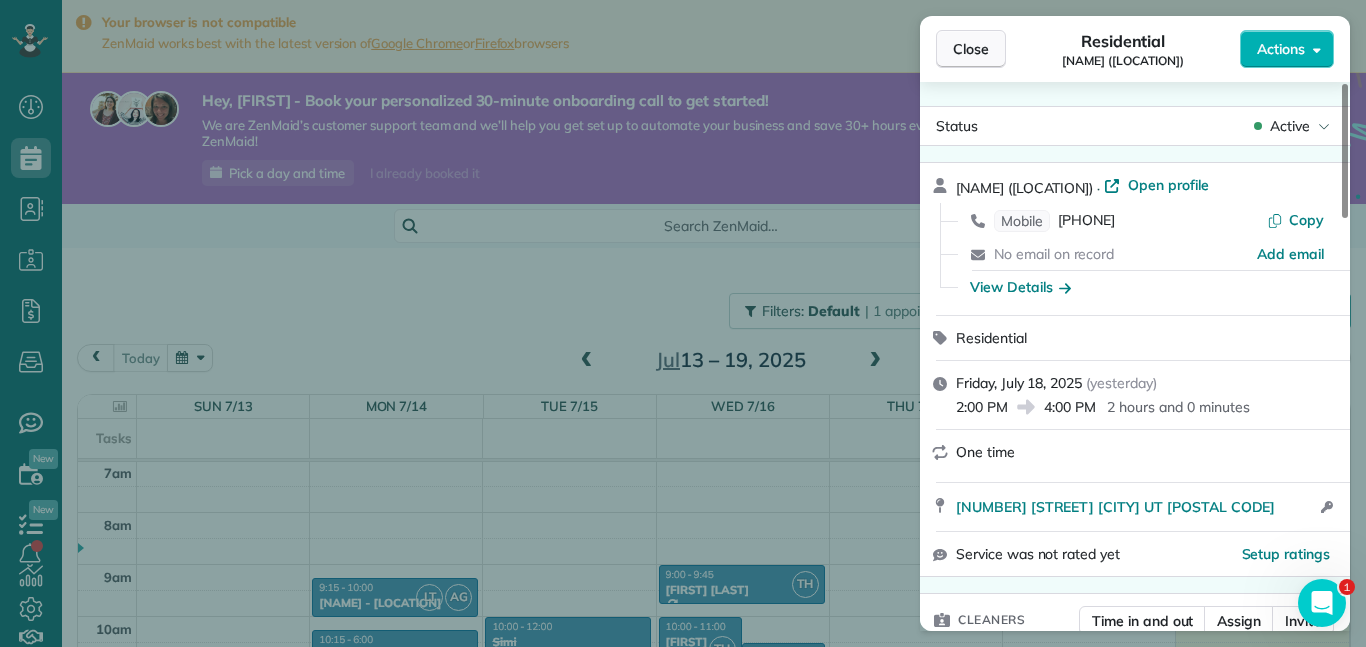 click on "Close" at bounding box center (971, 49) 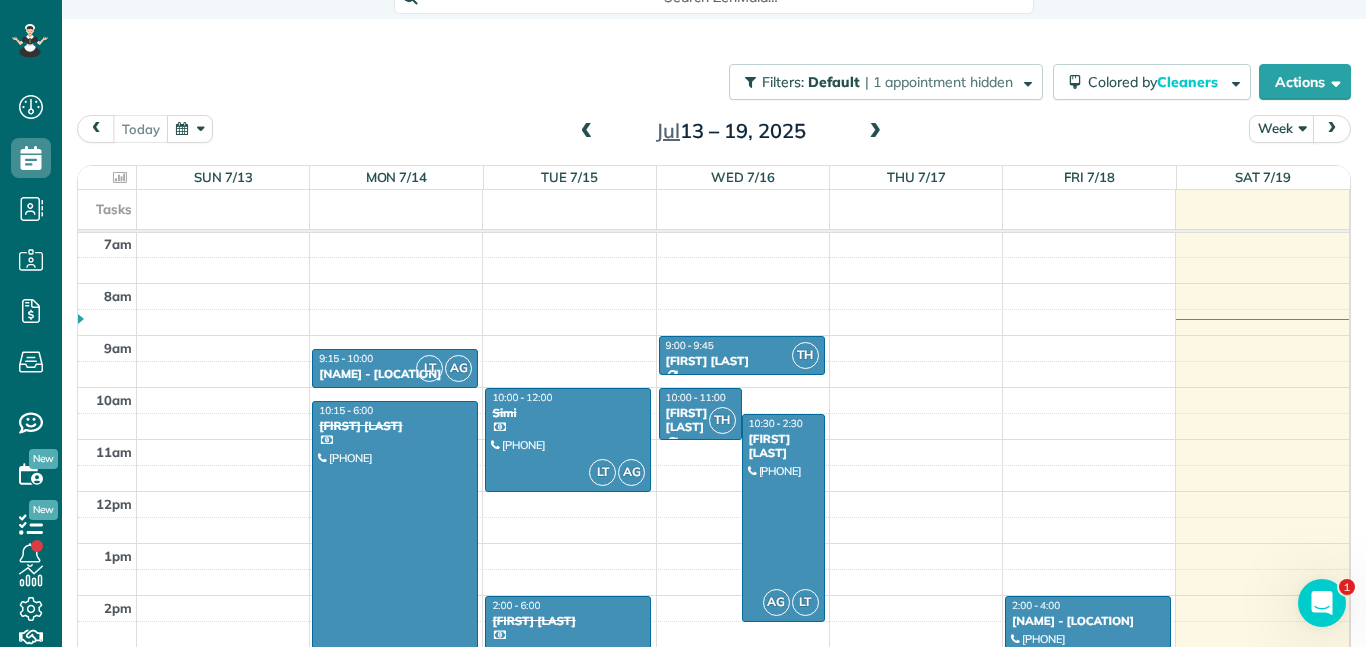 scroll, scrollTop: 260, scrollLeft: 0, axis: vertical 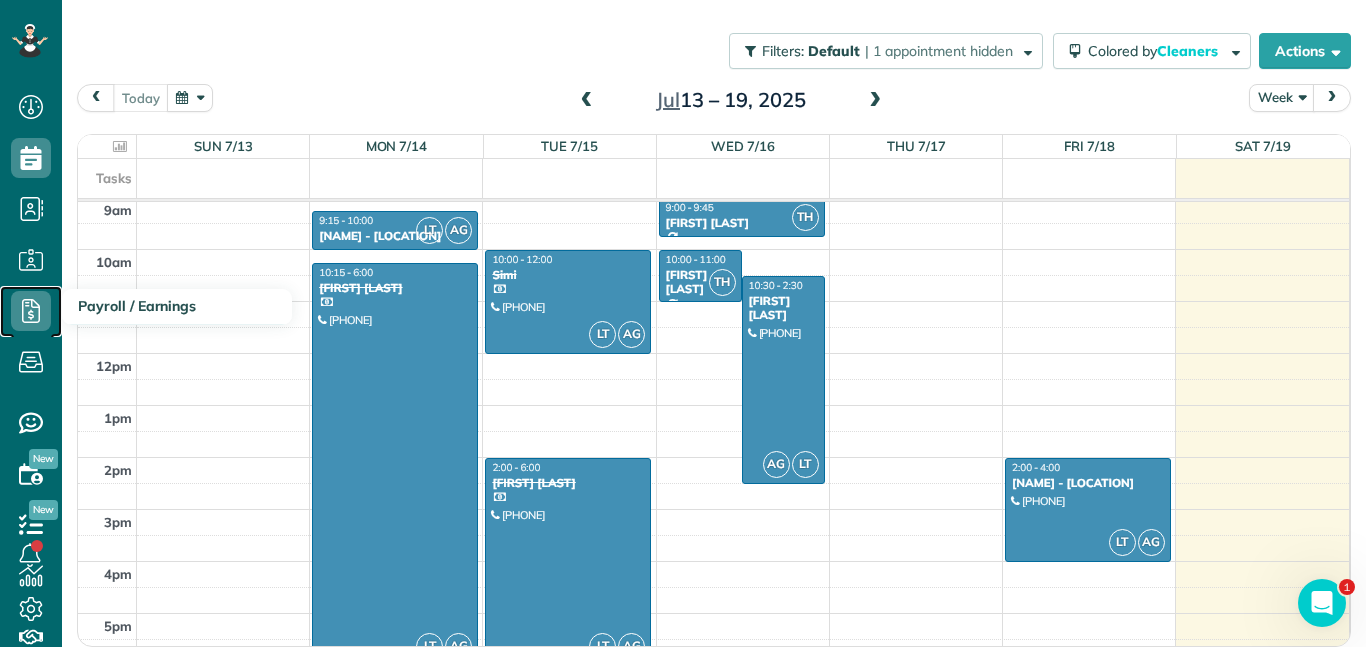 click 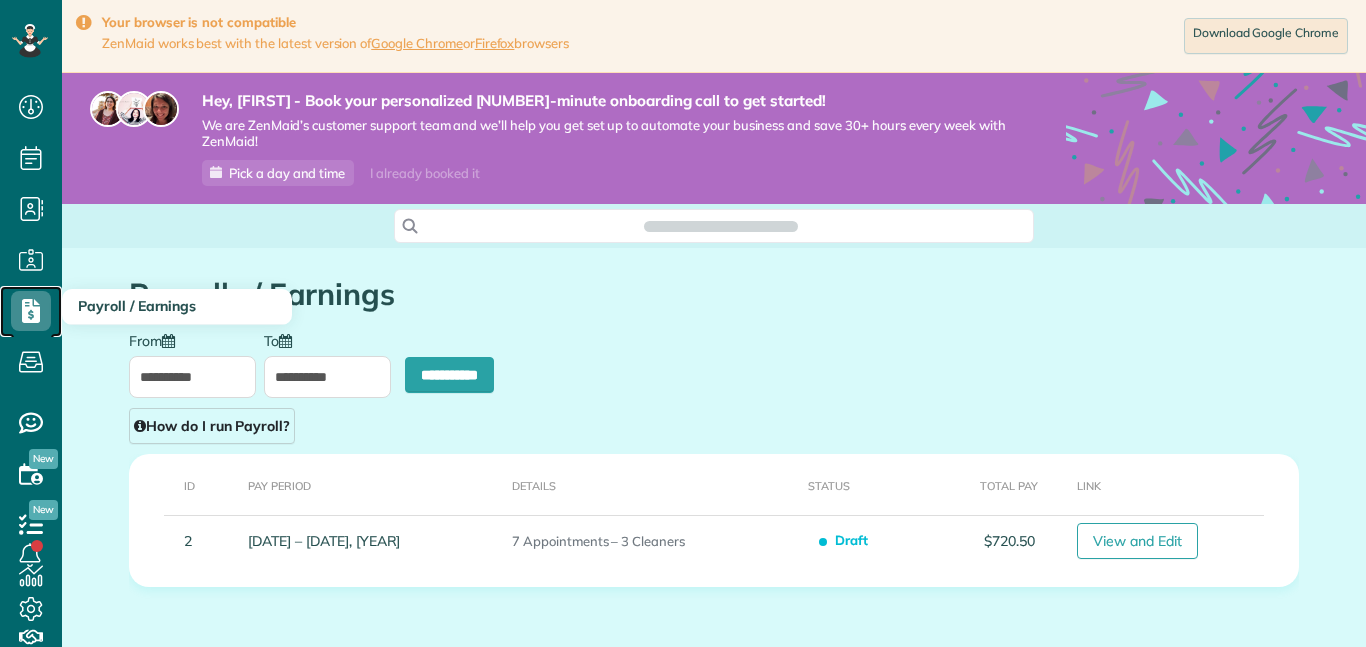 click 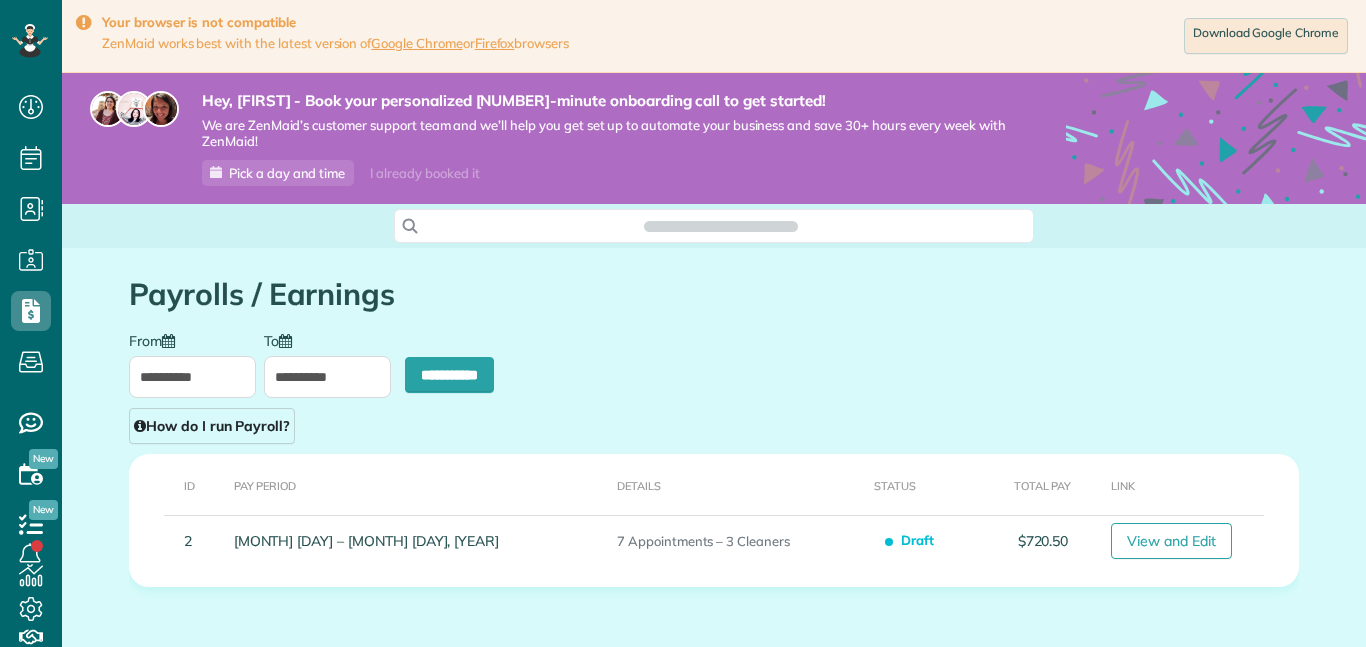 scroll, scrollTop: 0, scrollLeft: 0, axis: both 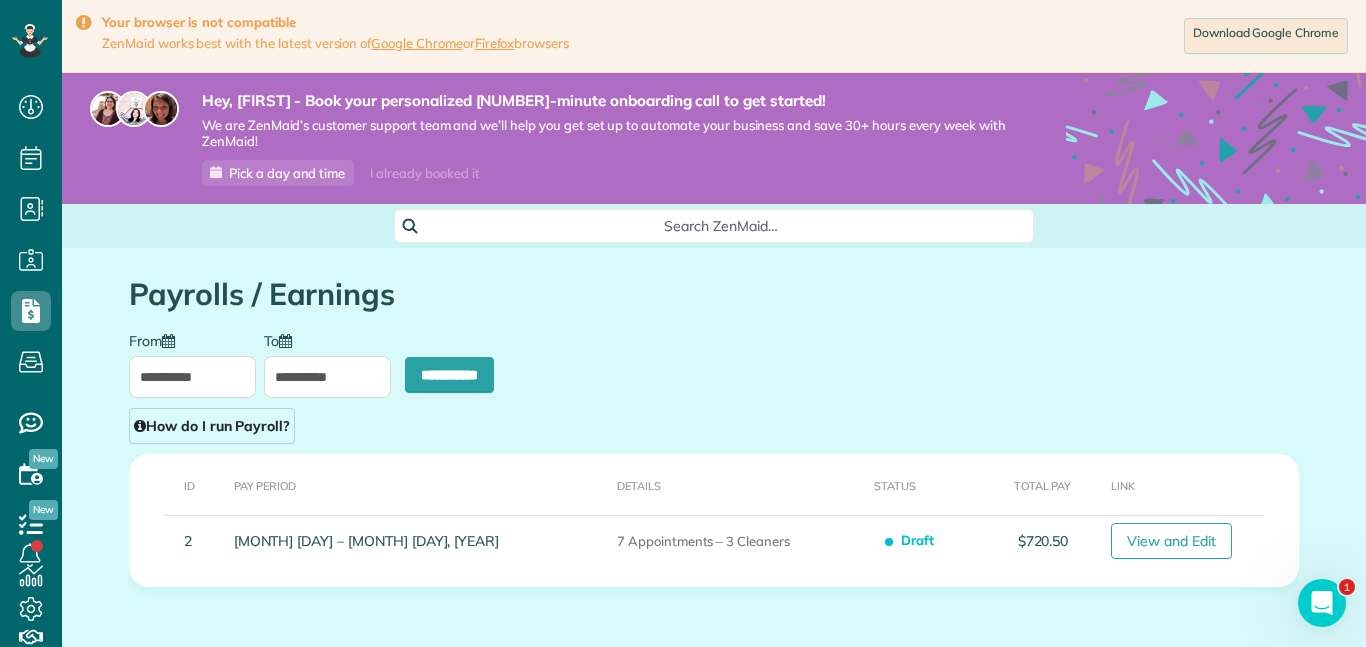 click on "**********" at bounding box center [192, 377] 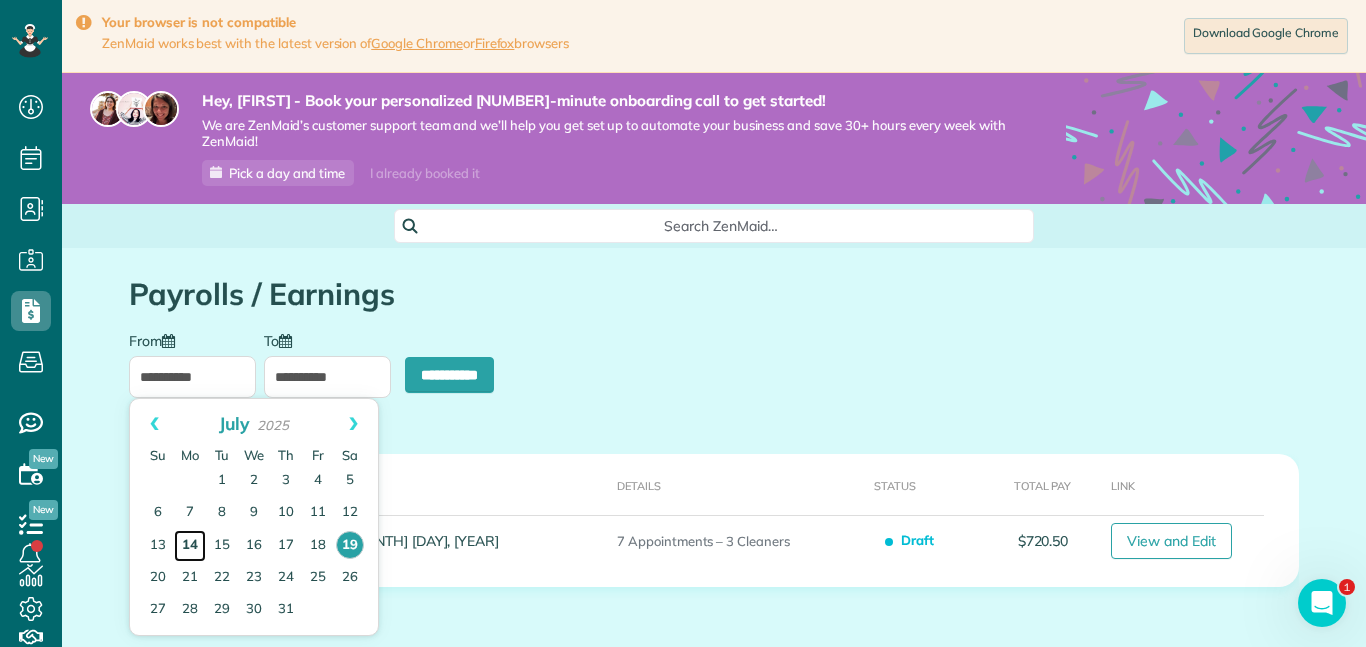 click on "14" at bounding box center [190, 546] 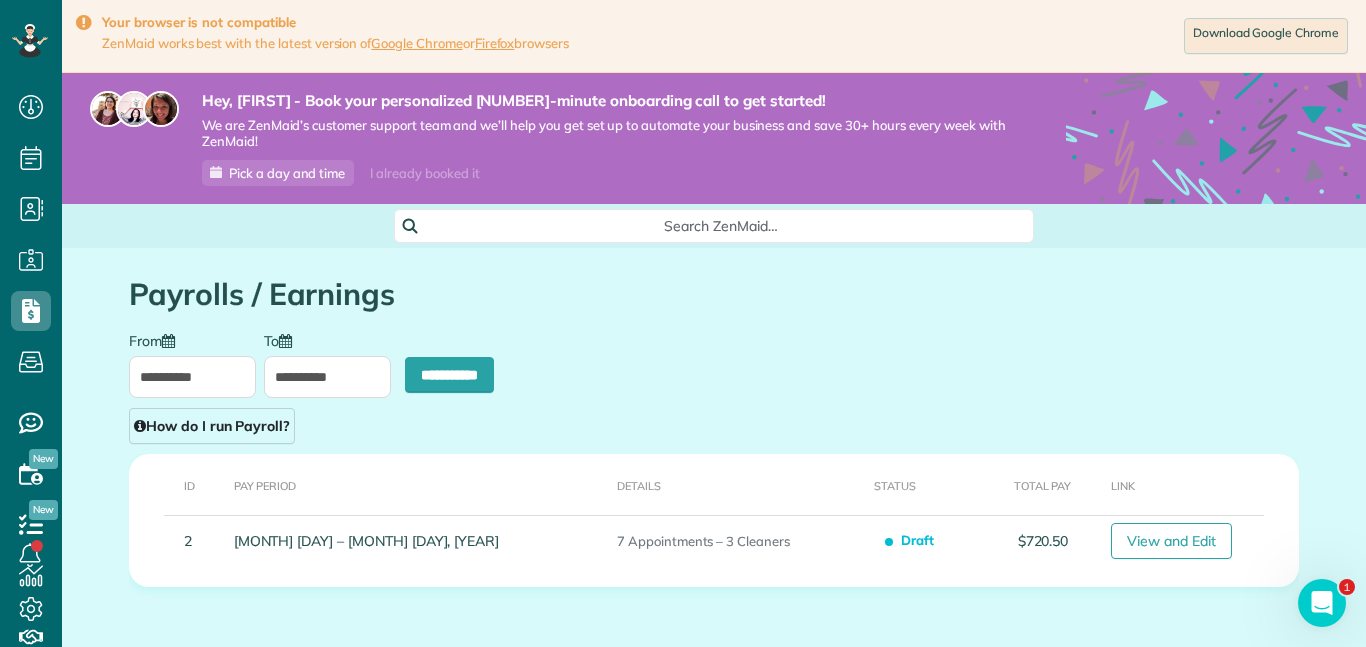 click on "**********" at bounding box center [327, 377] 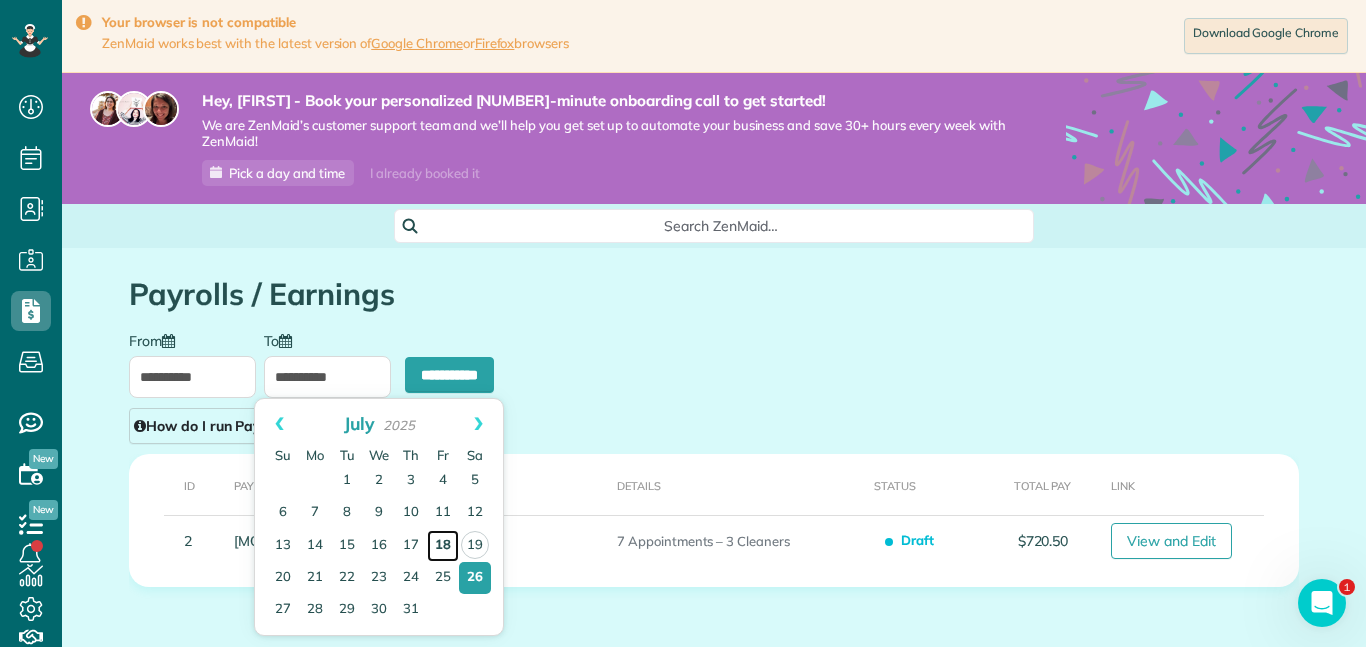 click on "18" at bounding box center (443, 546) 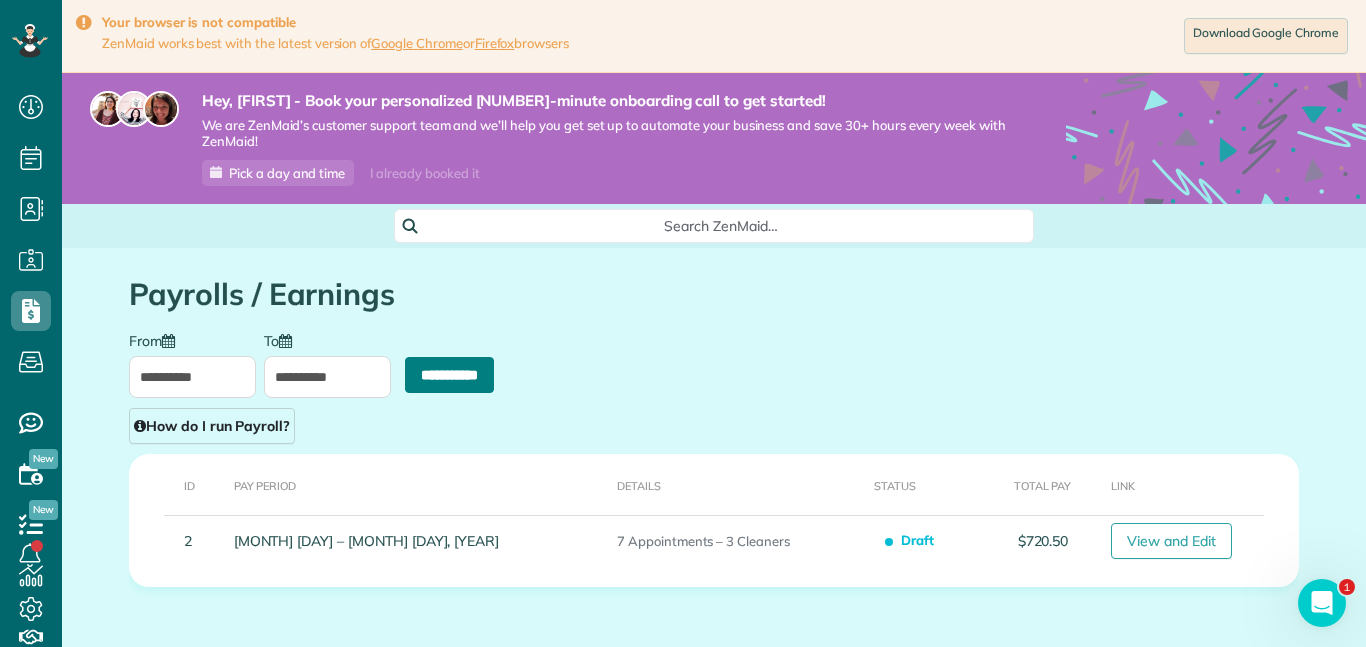 click on "**********" at bounding box center (449, 375) 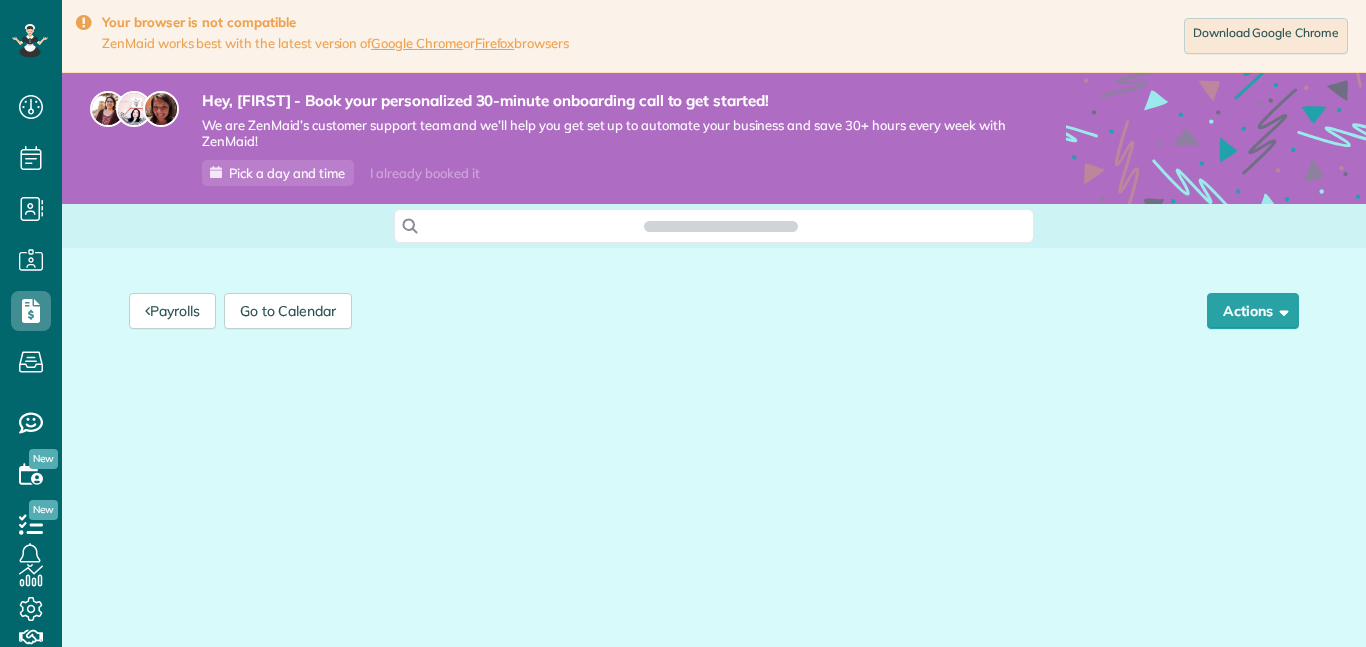 scroll, scrollTop: 0, scrollLeft: 0, axis: both 